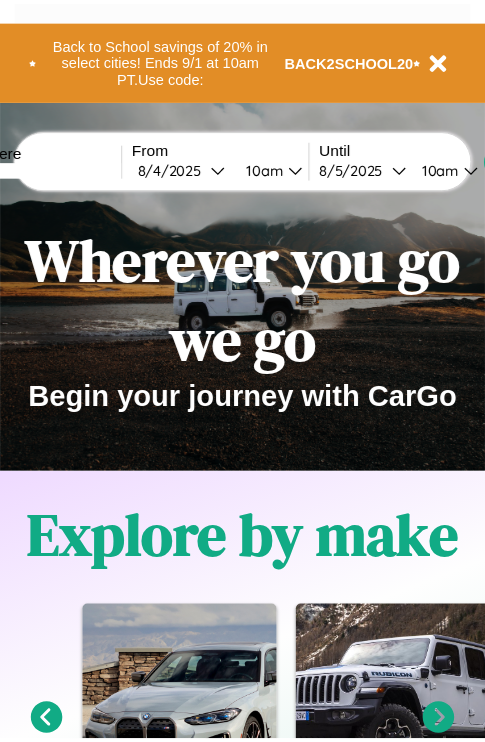 scroll, scrollTop: 0, scrollLeft: 0, axis: both 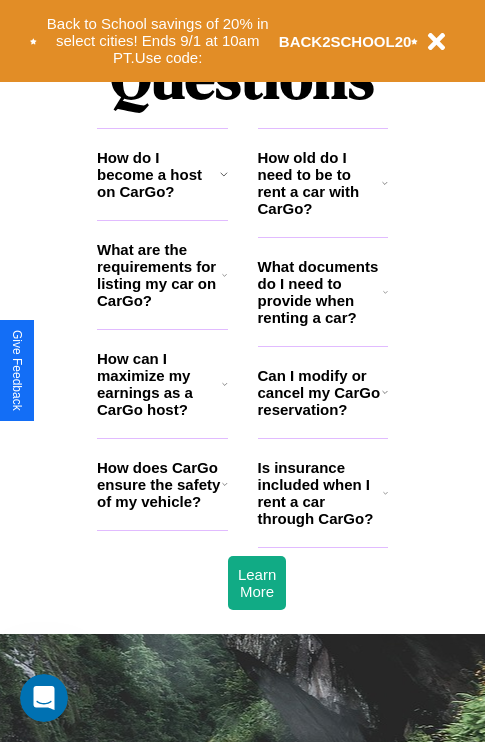 click on "How do I become a host on CarGo?" at bounding box center [158, 174] 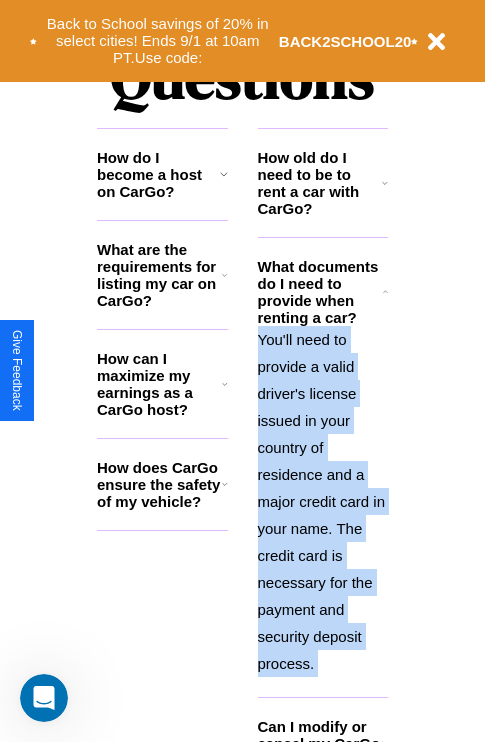 click on "You'll need to provide a valid driver's license issued in your country of residence and a major credit card in your name. The credit card is necessary for the payment and security deposit process." at bounding box center [323, 501] 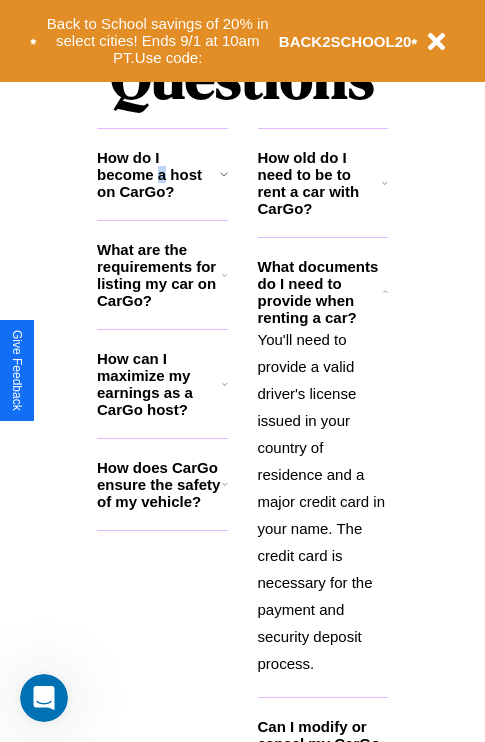 click on "How do I become a host on CarGo?" at bounding box center (158, 174) 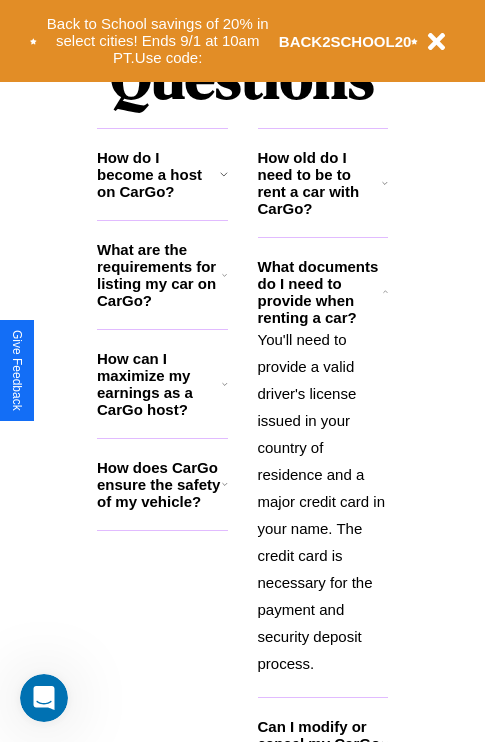 click on "What are the requirements for listing my car on CarGo?" at bounding box center (159, 275) 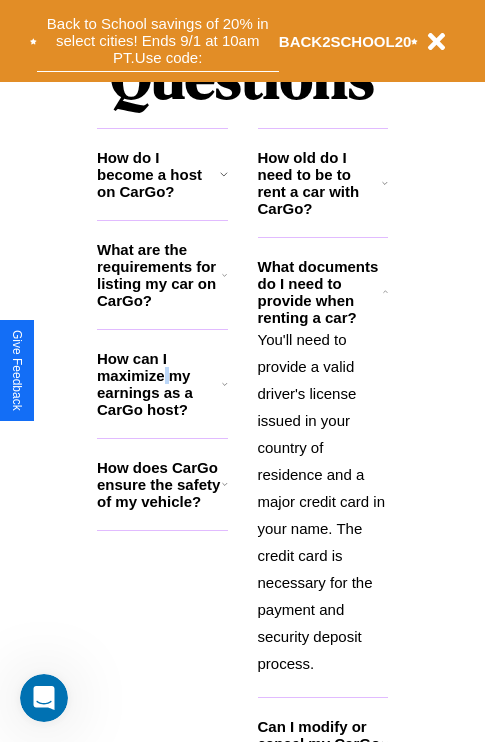 click on "Back to School savings of 20% in select cities! Ends 9/1 at 10am PT.  Use code:" at bounding box center [158, 41] 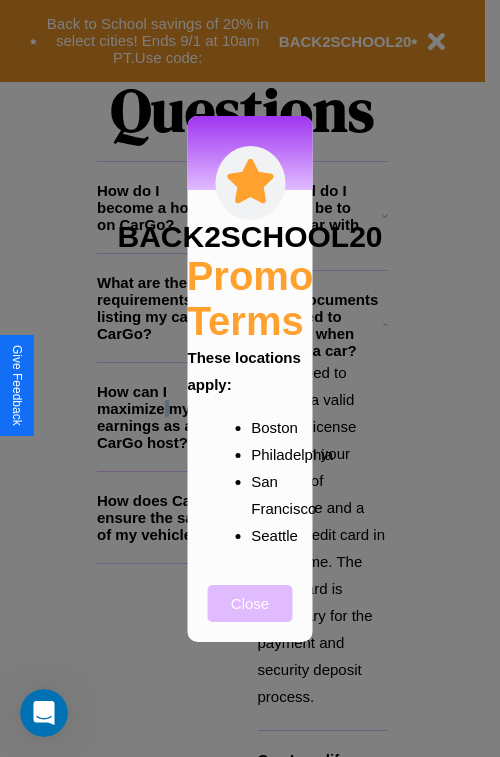 click on "Close" at bounding box center (250, 603) 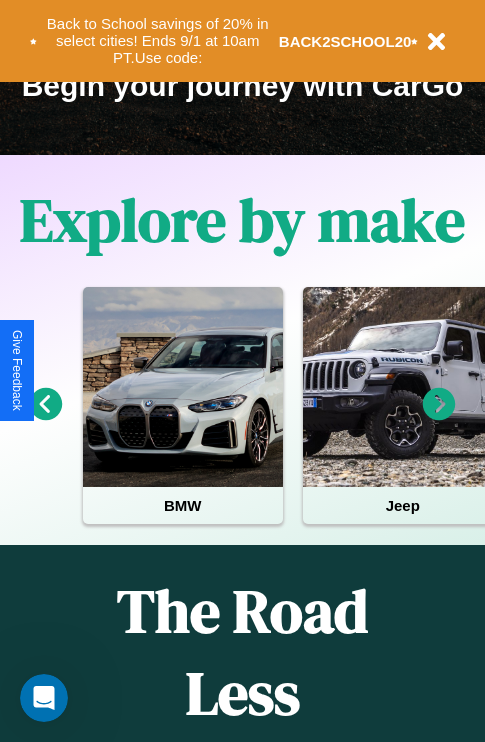 scroll, scrollTop: 308, scrollLeft: 0, axis: vertical 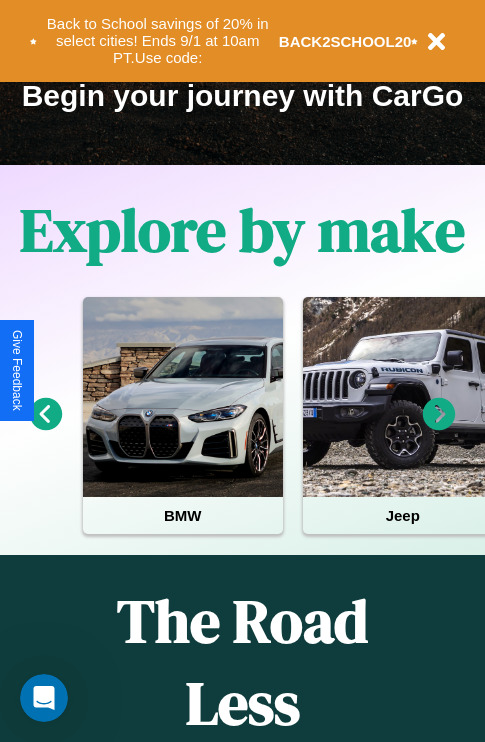 click 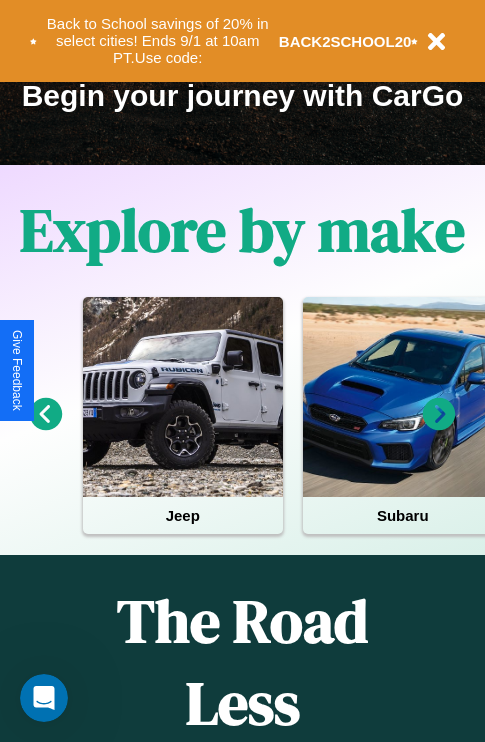 click 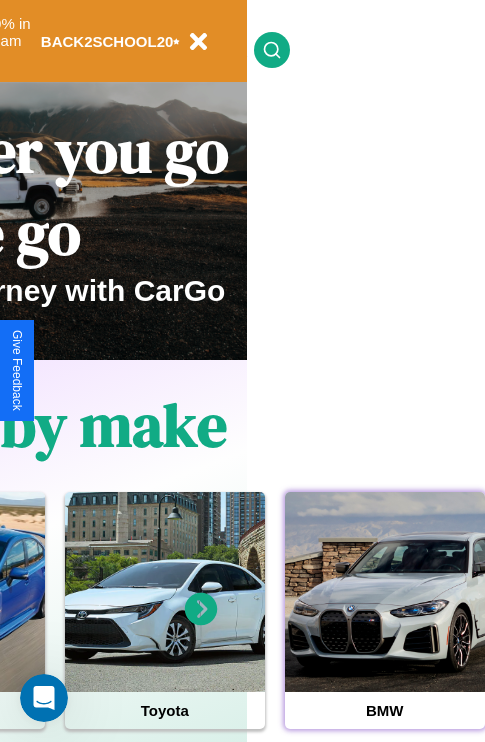 click at bounding box center [385, 592] 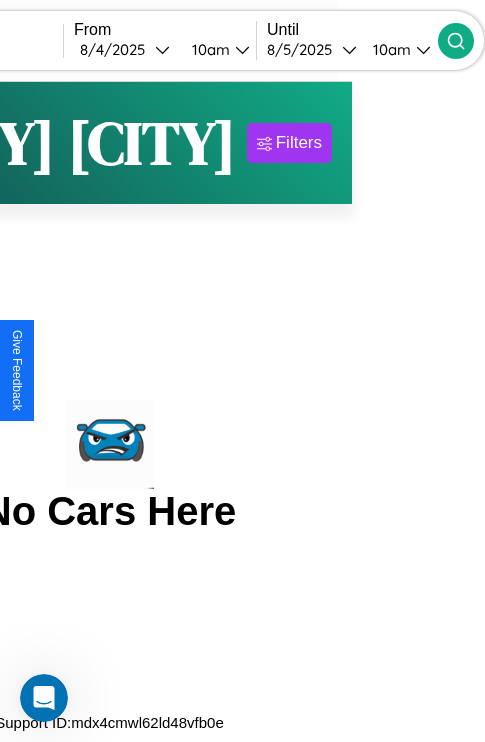 scroll, scrollTop: 0, scrollLeft: 0, axis: both 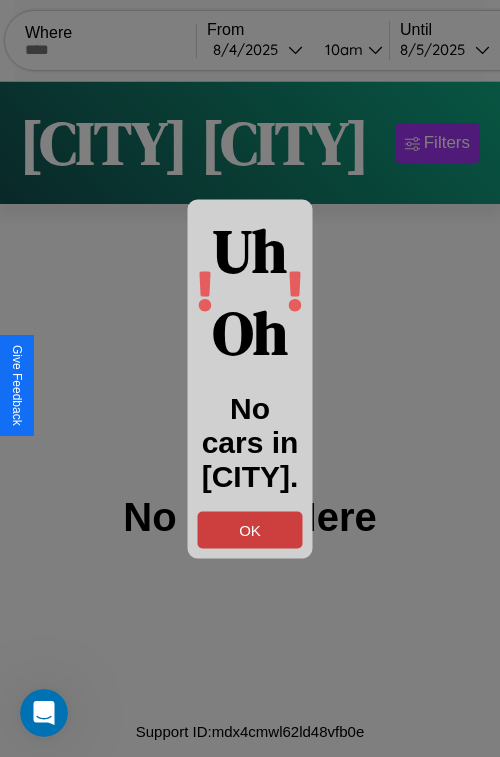 click on "OK" at bounding box center [250, 529] 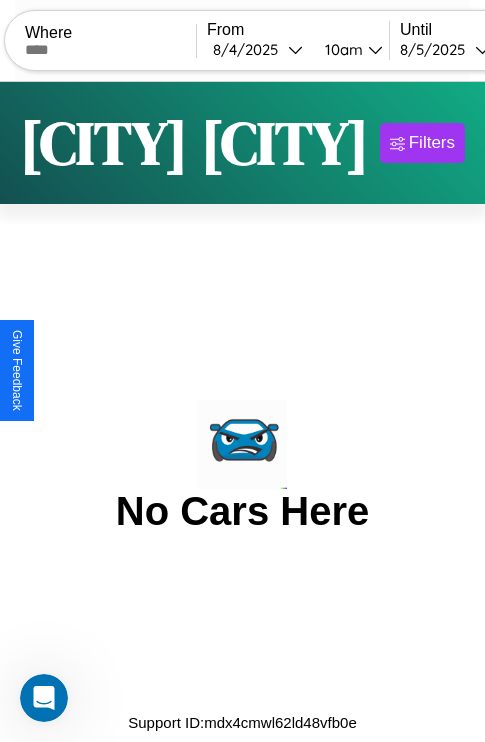 click at bounding box center [110, 50] 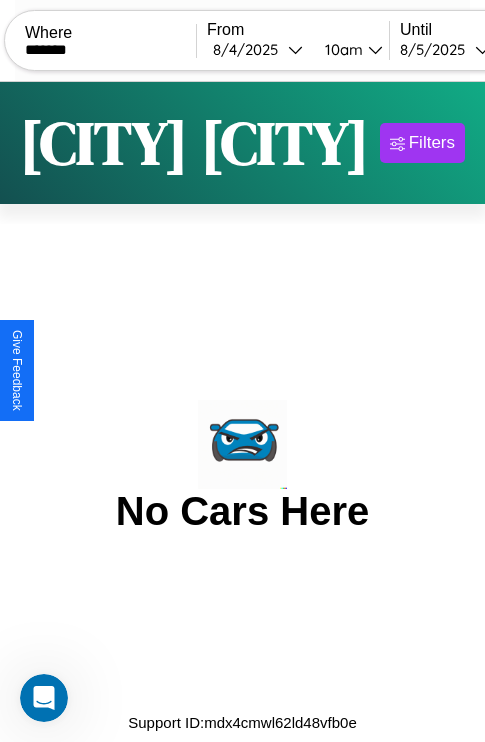 type on "*******" 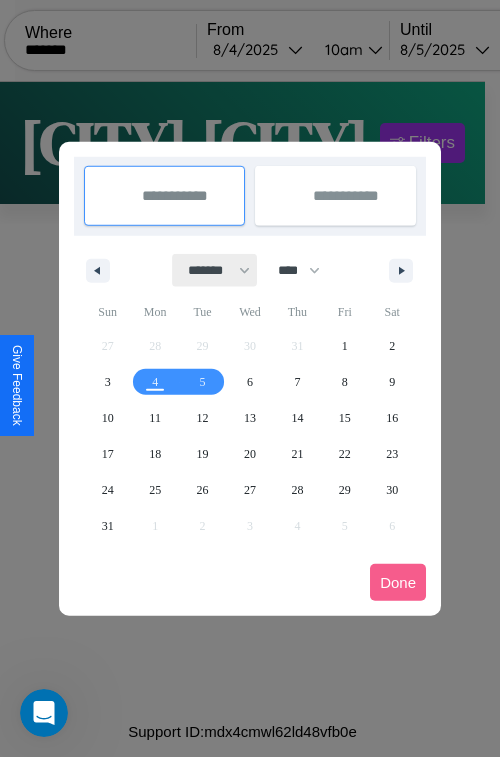 click on "******* ******** ***** ***** *** **** **** ****** ********* ******* ******** ********" at bounding box center [215, 270] 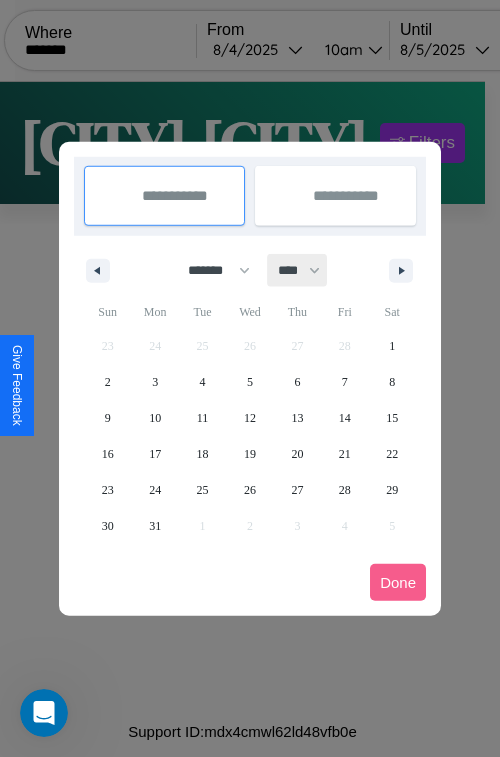 click on "**** **** **** **** **** **** **** **** **** **** **** **** **** **** **** **** **** **** **** **** **** **** **** **** **** **** **** **** **** **** **** **** **** **** **** **** **** **** **** **** **** **** **** **** **** **** **** **** **** **** **** **** **** **** **** **** **** **** **** **** **** **** **** **** **** **** **** **** **** **** **** **** **** **** **** **** **** **** **** **** **** **** **** **** **** **** **** **** **** **** **** **** **** **** **** **** **** **** **** **** **** **** **** **** **** **** **** **** **** **** **** **** **** **** **** **** **** **** **** **** ****" at bounding box center (298, 270) 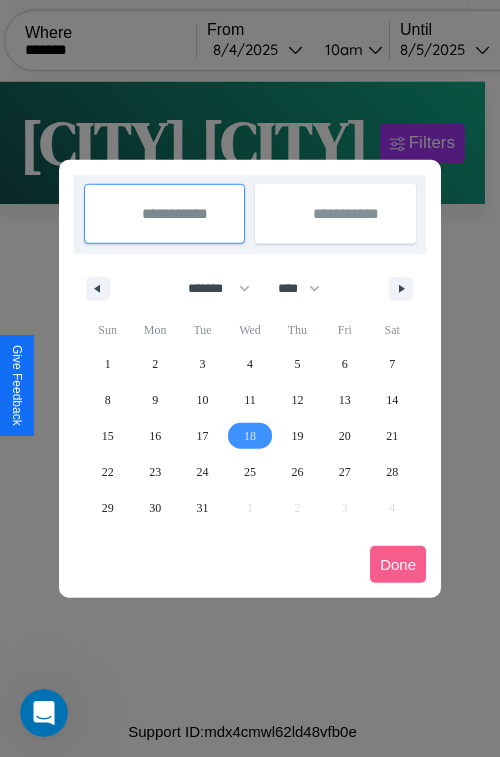 click on "18" at bounding box center [250, 436] 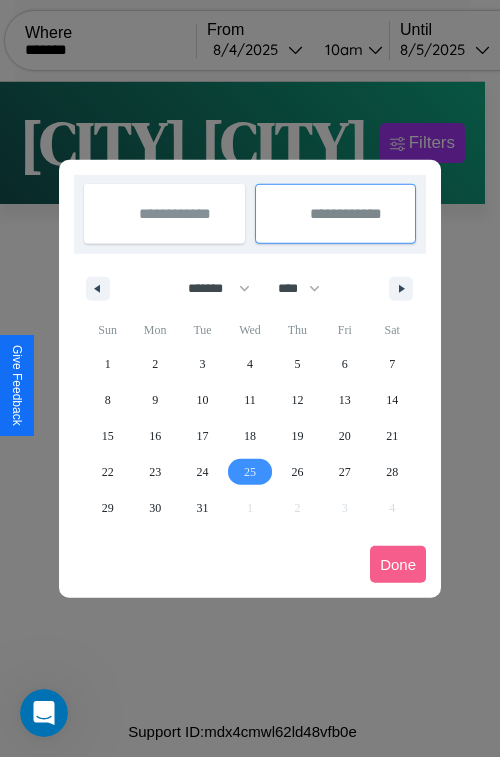 click on "25" at bounding box center [250, 472] 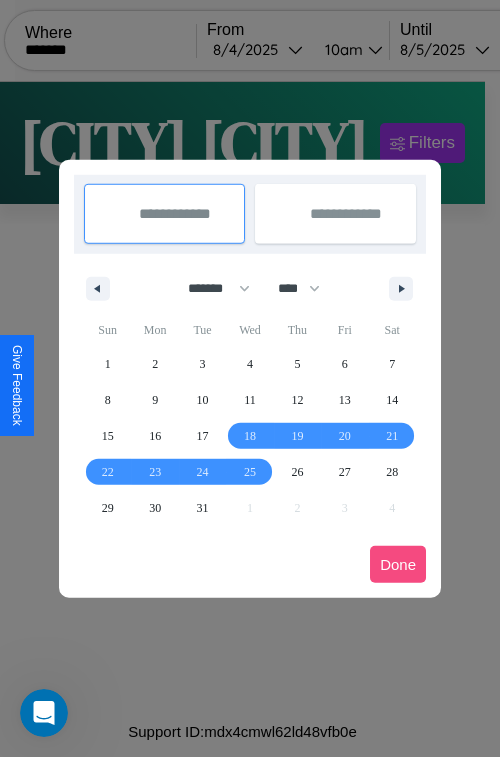 click on "Done" at bounding box center (398, 564) 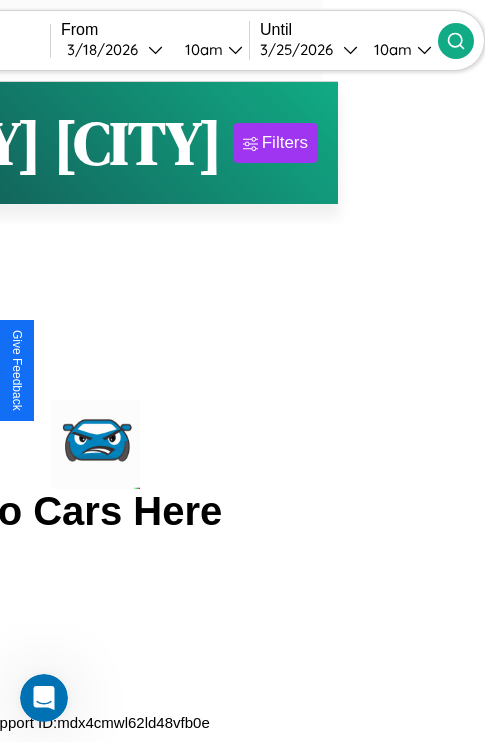 click 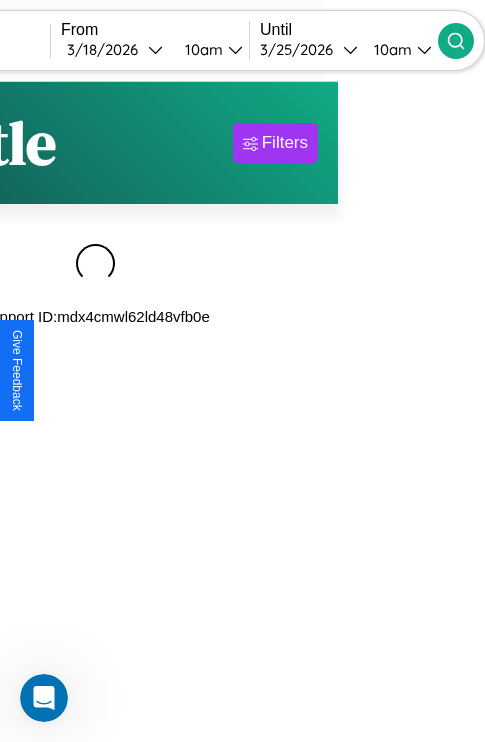 scroll, scrollTop: 0, scrollLeft: 183, axis: horizontal 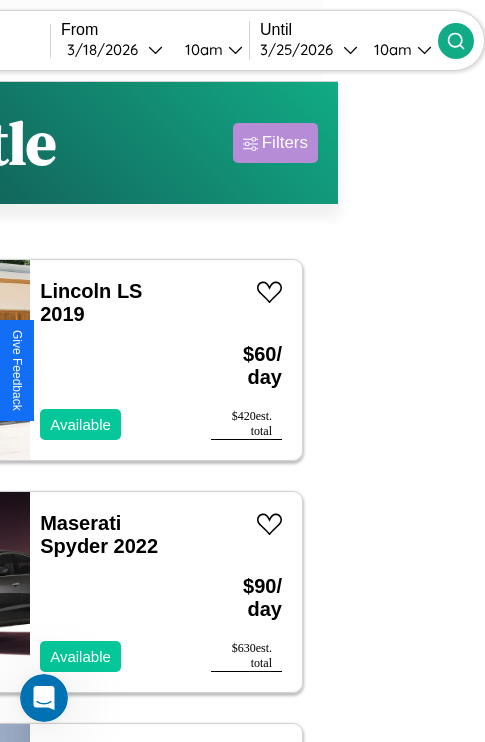 click on "Filters" at bounding box center (285, 143) 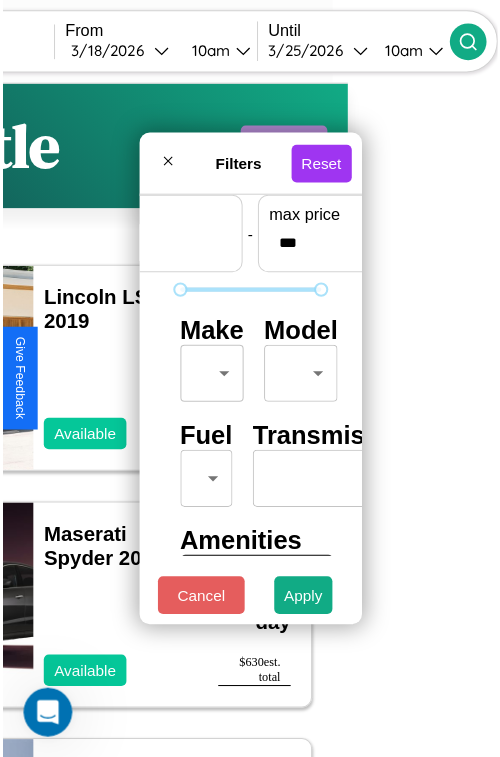 scroll, scrollTop: 59, scrollLeft: 0, axis: vertical 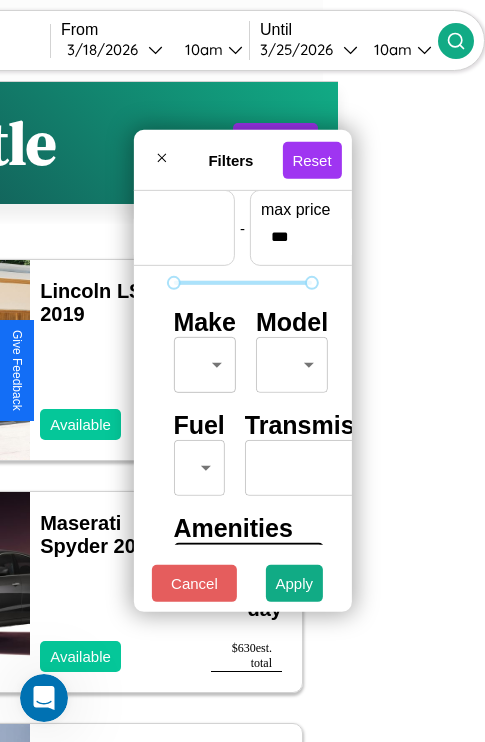 click on "CarGo Where ******* From 3 / 18 / 2026 10am Until 3 / 25 / 2026 10am Become a Host Login Sign Up Seattle Filters 40  cars in this area These cars can be picked up in this city. Lincoln   LS   2019 Available $ 60  / day $ 420  est. total Maserati   Spyder   2022 Available $ 90  / day $ 630  est. total Land Rover   LR3   2023 Available $ 170  / day $ 1190  est. total Ford   Transit Connect   2014 Available $ 40  / day $ 280  est. total Audi   SQ7   2014 Available $ 140  / day $ 980  est. total Volvo   WCA   2024 Available $ 30  / day $ 210  est. total Dodge   Mini Ram   2018 Available $ 110  / day $ 770  est. total Audi   Q8   2016 Available $ 40  / day $ 280  est. total Jeep   Wrangler JK   2017 Unavailable $ 180  / day $ 1260  est. total Lincoln   LS   2018 Unavailable $ 200  / day $ 1400  est. total Honda   Z50R   2016 Available $ 200  / day $ 1400  est. total Hyundai   Veloster N   2023 Available $ 150  / day $ 1050  est. total Toyota   Cressida   2014 Available $ 90  / day $ 630  est. total Alfa Romeo" at bounding box center [95, 412] 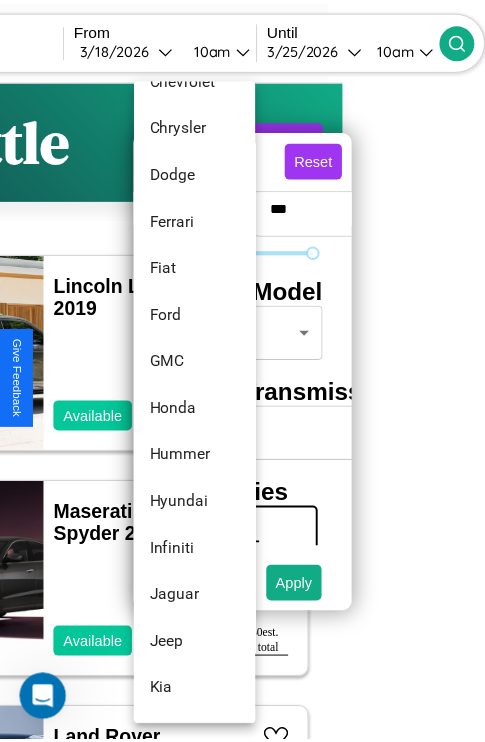 scroll, scrollTop: 470, scrollLeft: 0, axis: vertical 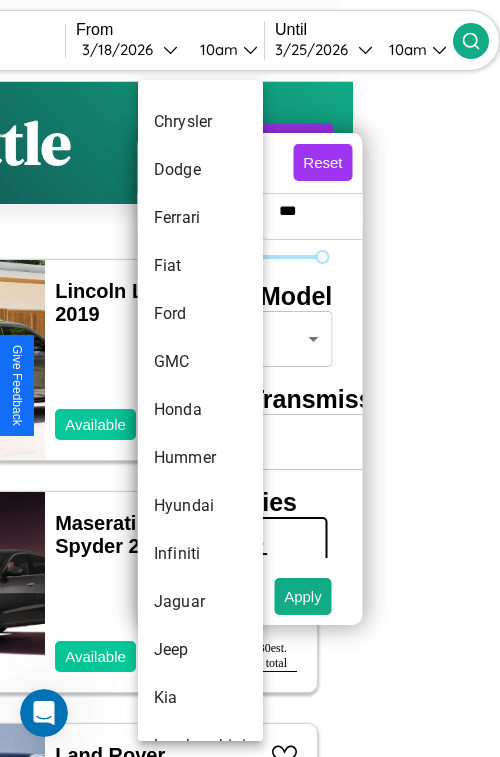 click on "Honda" at bounding box center (200, 410) 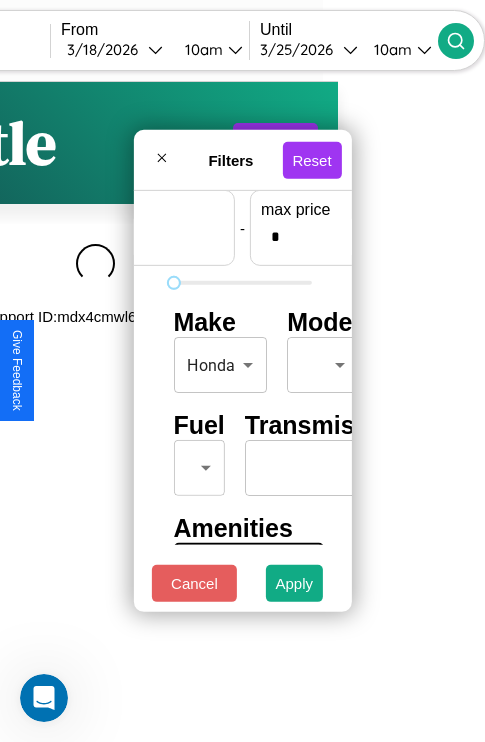 scroll, scrollTop: 59, scrollLeft: 124, axis: both 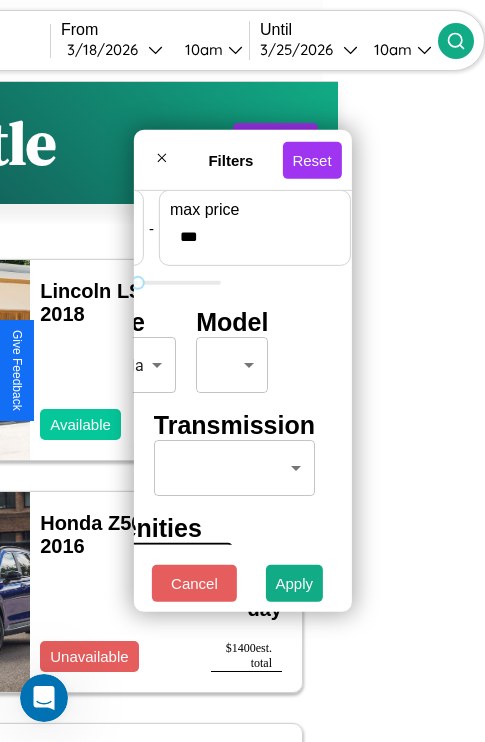 type on "***" 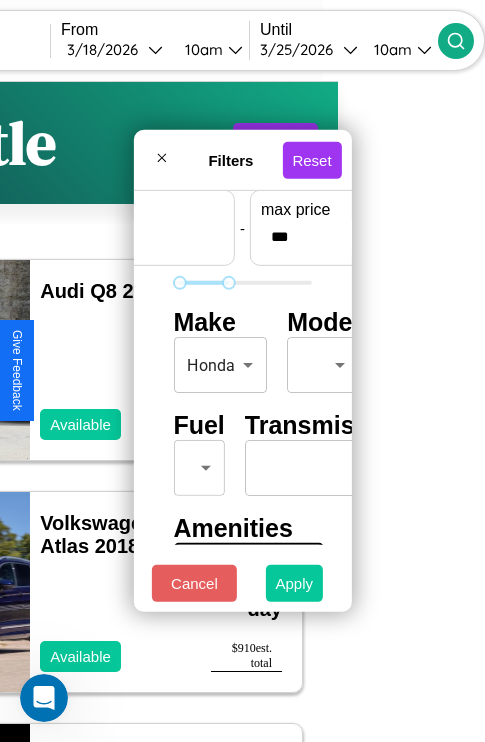 type on "**" 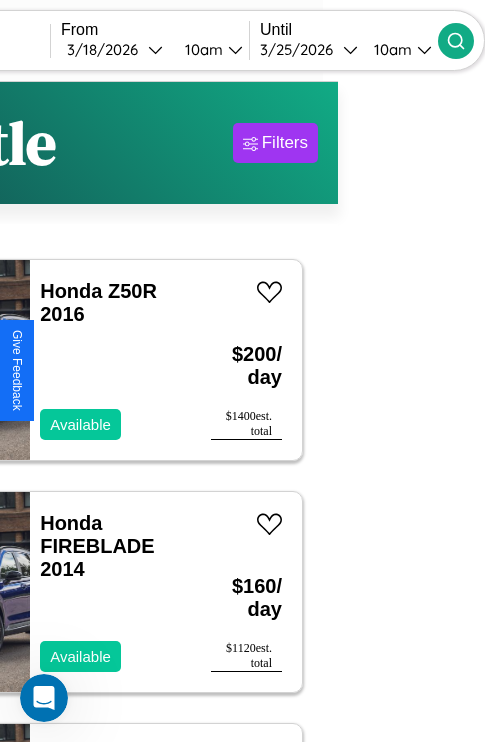 scroll, scrollTop: 95, scrollLeft: 35, axis: both 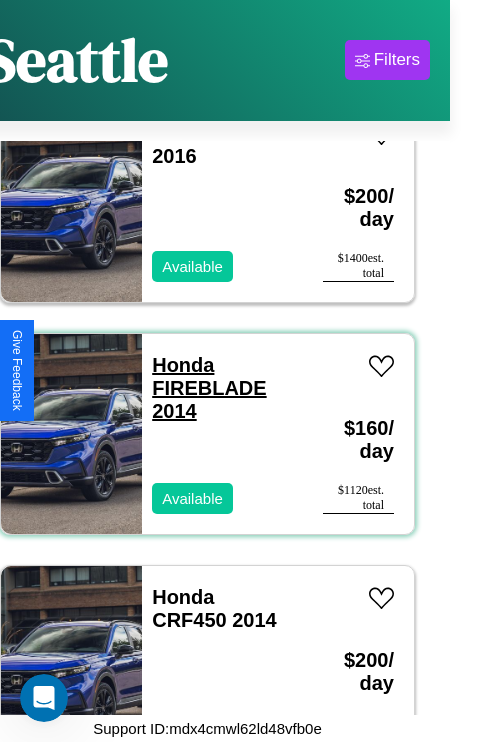 click on "Honda   FIREBLADE   2014" at bounding box center (209, 388) 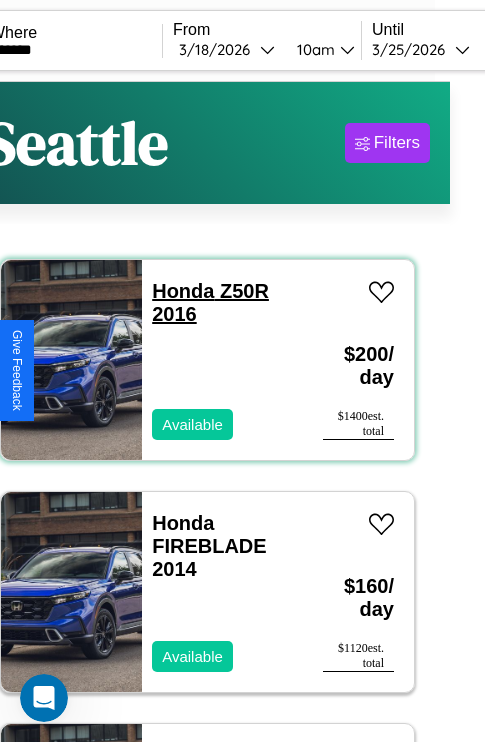 click on "Honda   Z50R   2016" at bounding box center (210, 302) 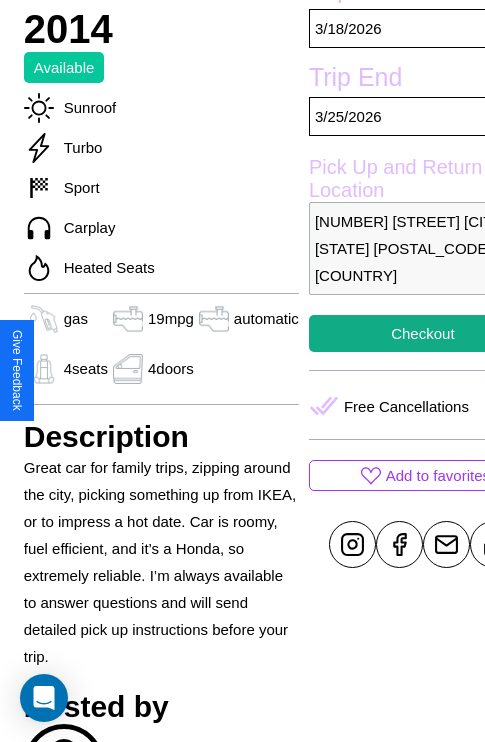scroll, scrollTop: 736, scrollLeft: 64, axis: both 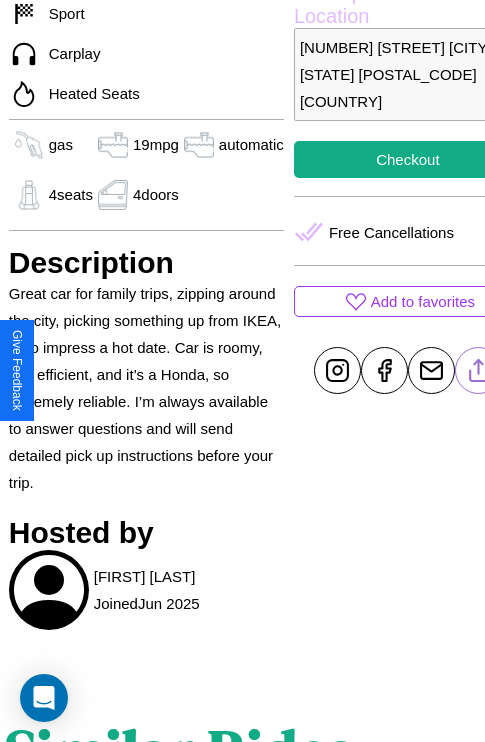 click 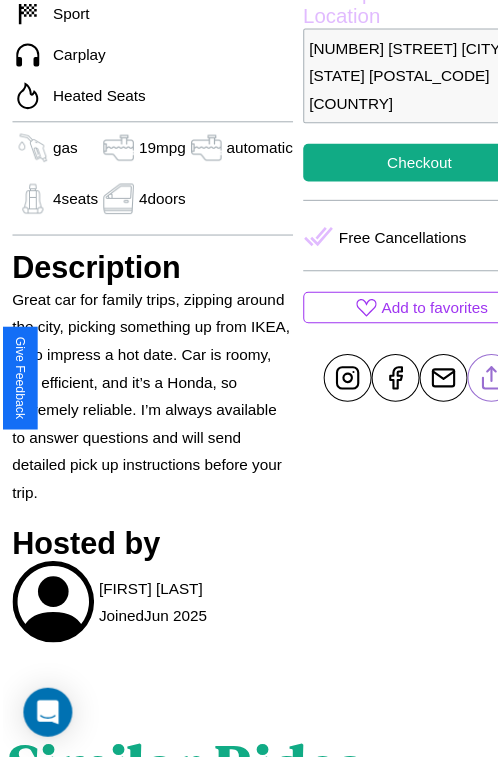 scroll, scrollTop: 667, scrollLeft: 84, axis: both 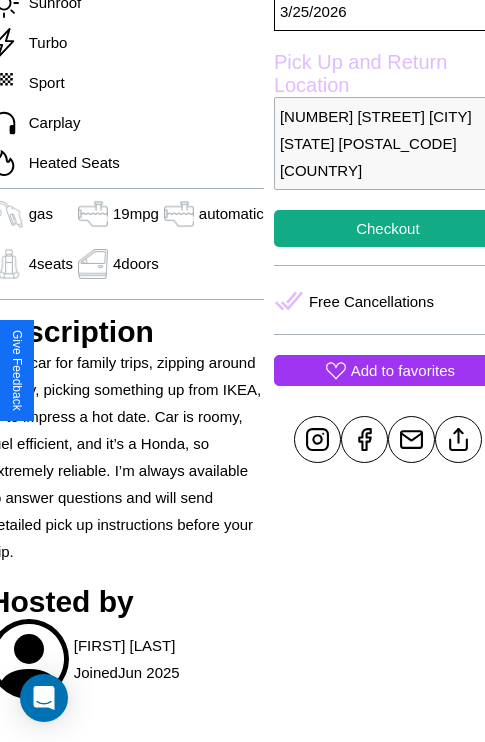 click on "Add to favorites" at bounding box center (403, 370) 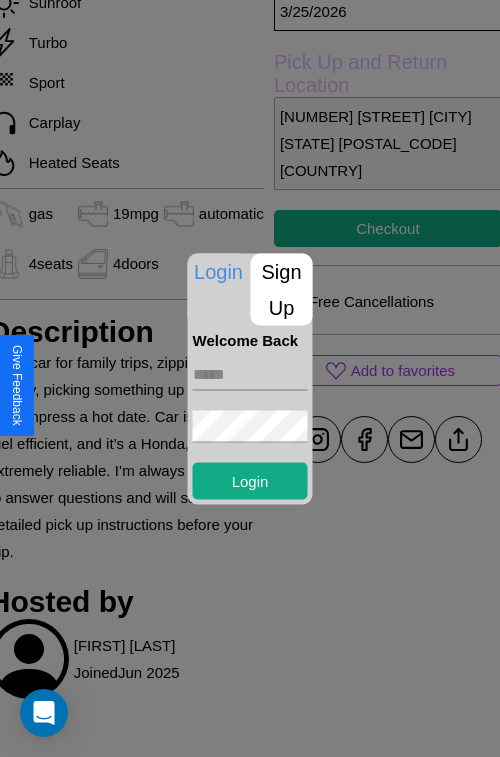 click on "Sign Up" at bounding box center (282, 289) 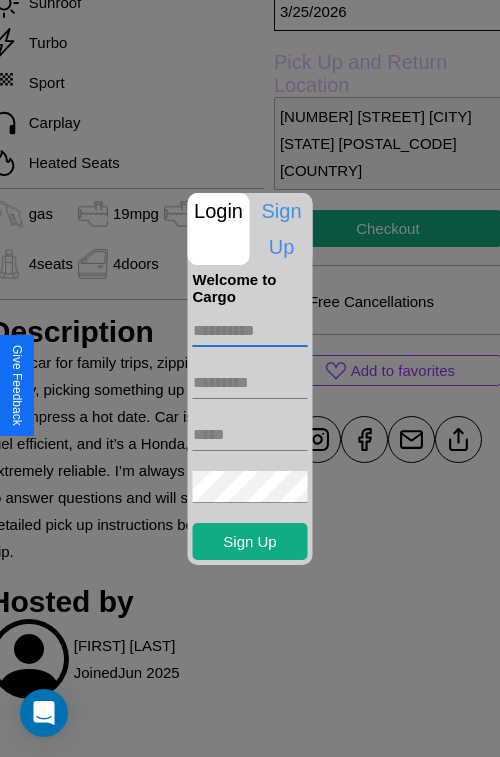 click at bounding box center (250, 331) 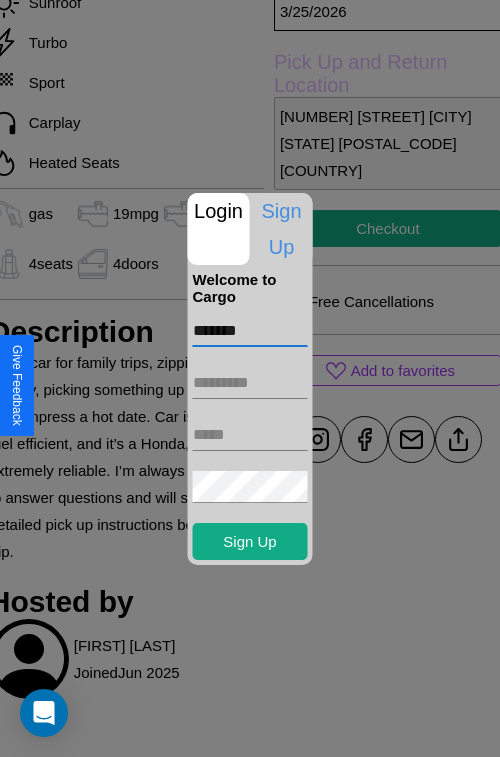 type on "*******" 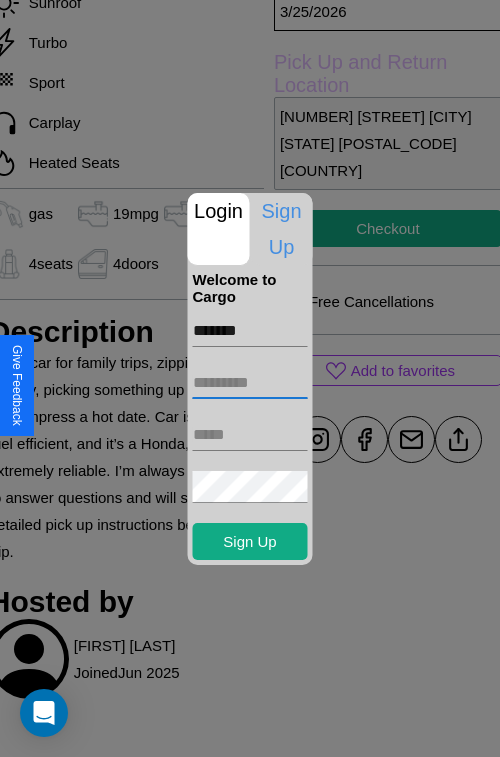 click at bounding box center [250, 383] 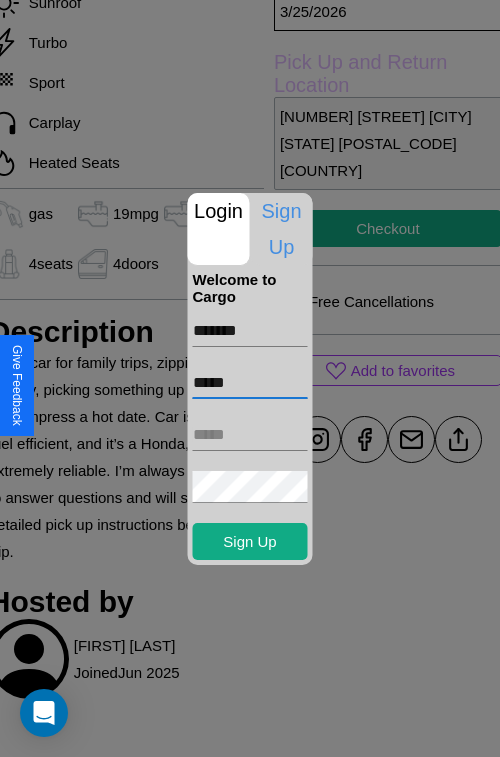 type on "*****" 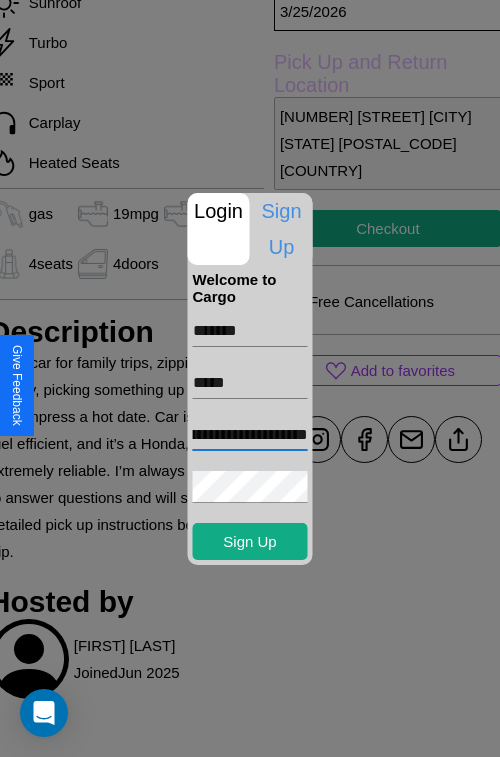 scroll, scrollTop: 0, scrollLeft: 90, axis: horizontal 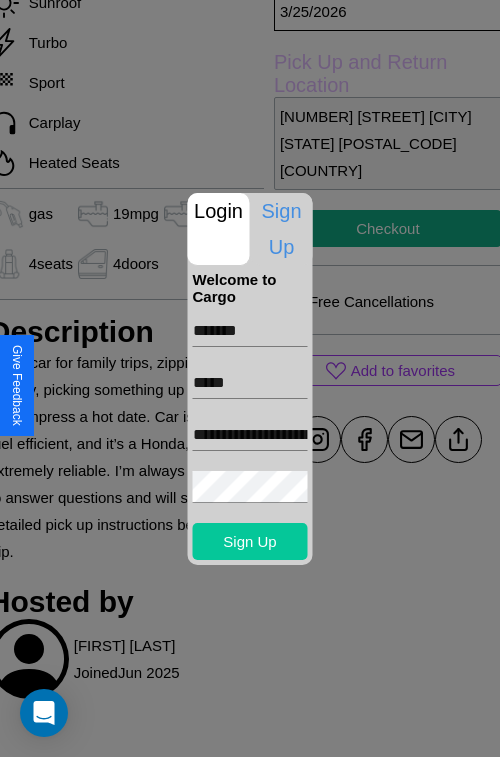 click on "Sign Up" at bounding box center [250, 541] 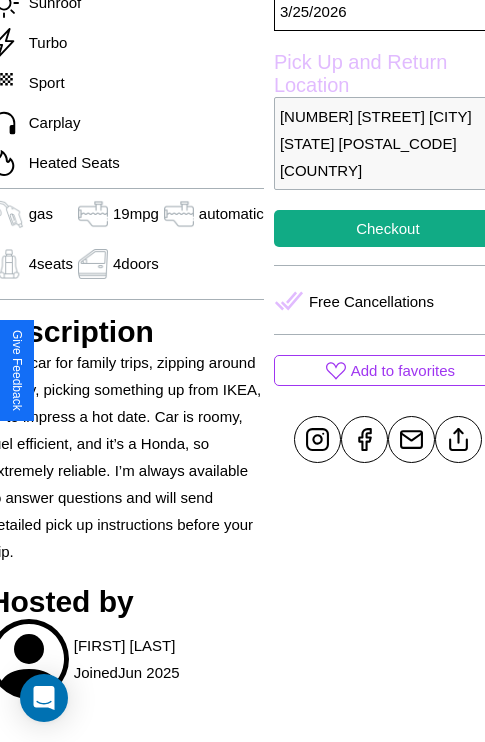 scroll, scrollTop: 667, scrollLeft: 84, axis: both 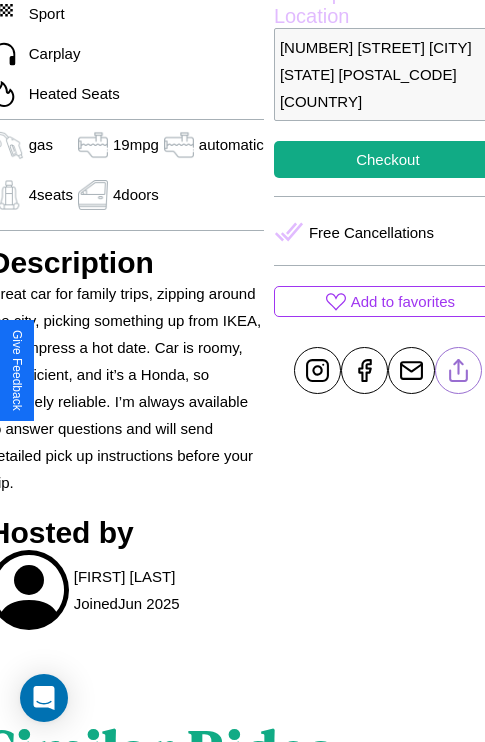 click 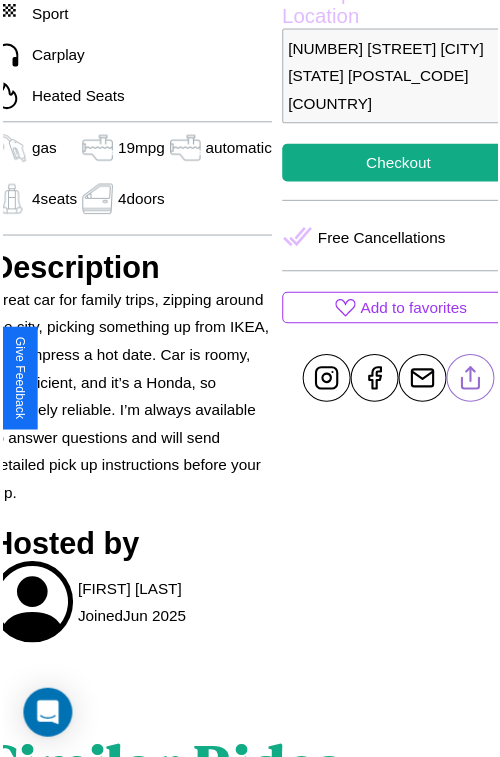 scroll, scrollTop: 525, scrollLeft: 84, axis: both 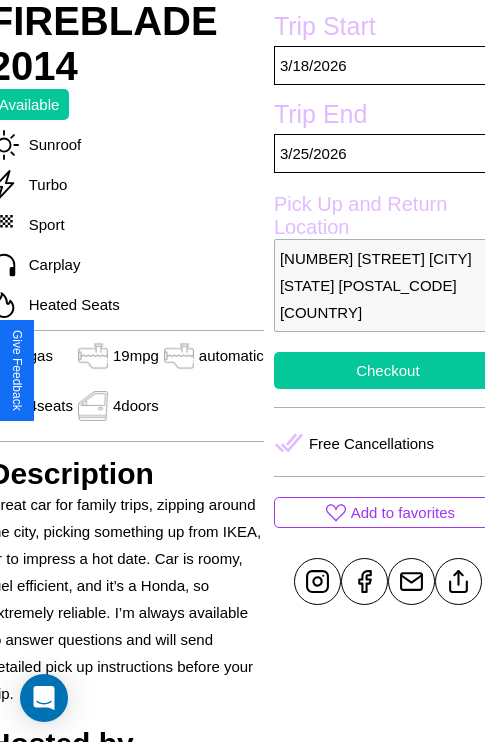 click on "Checkout" at bounding box center [388, 370] 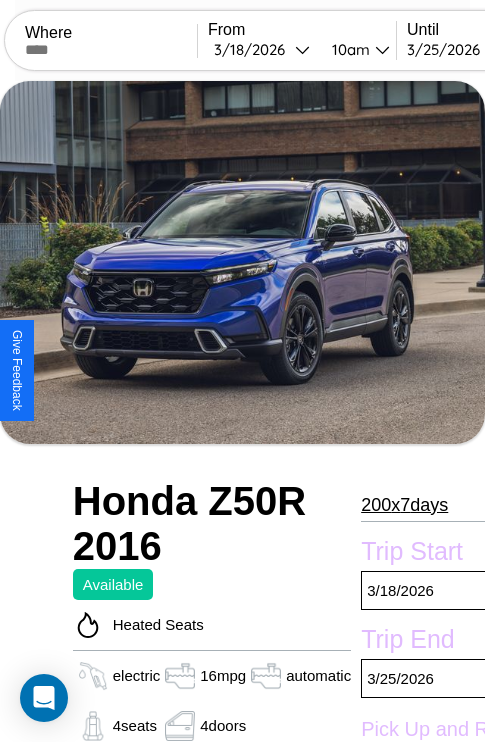 scroll, scrollTop: 134, scrollLeft: 0, axis: vertical 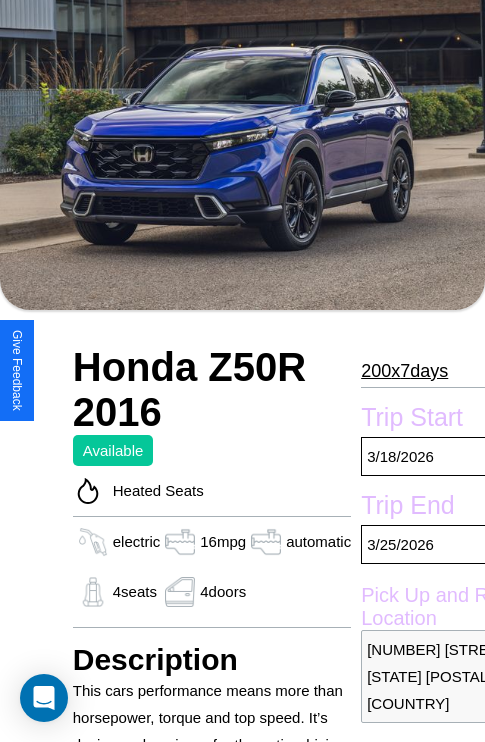 click on "200  x  7  days" at bounding box center [404, 371] 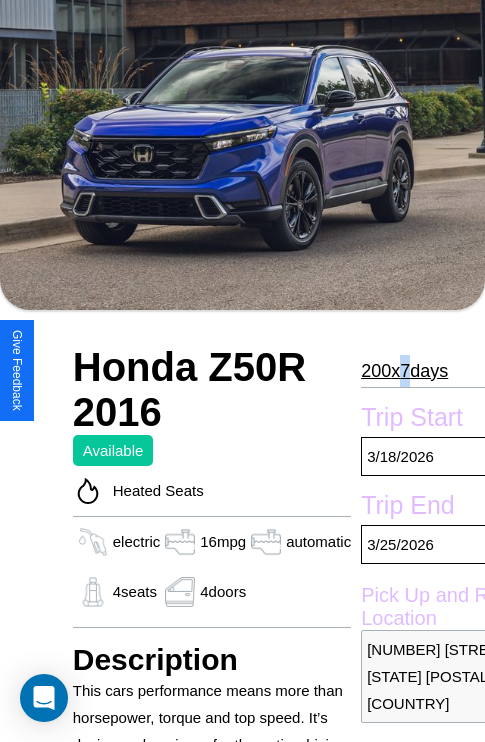 click on "200  x  7  days" at bounding box center [404, 371] 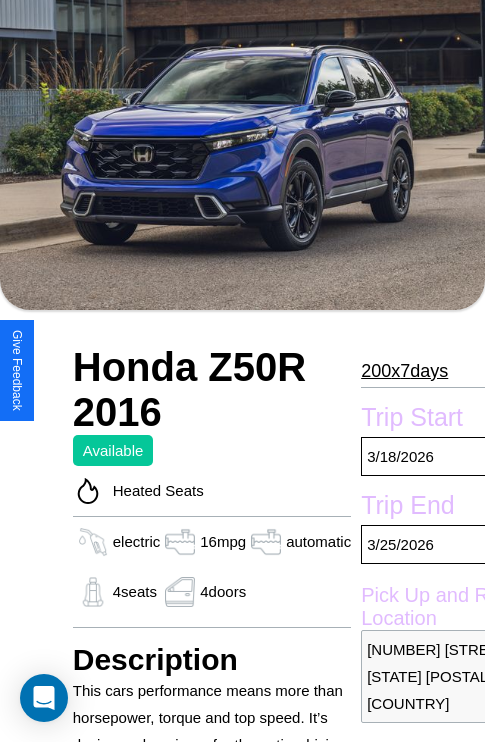 click on "200  x  7  days" at bounding box center (404, 371) 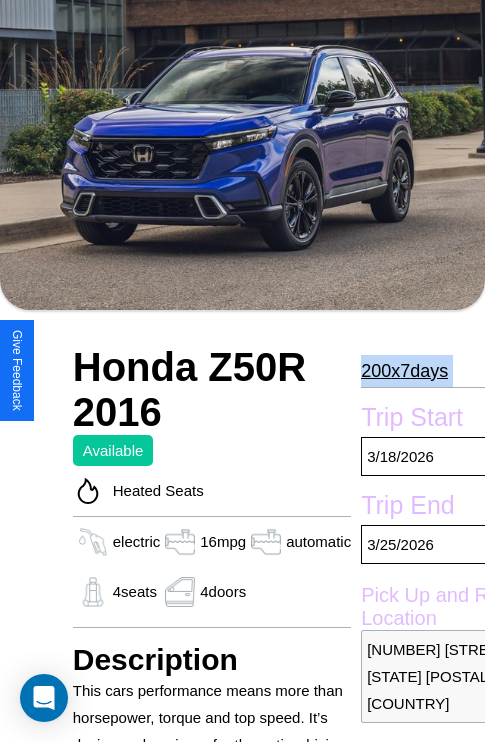 click on "200  x  7  days" at bounding box center [404, 371] 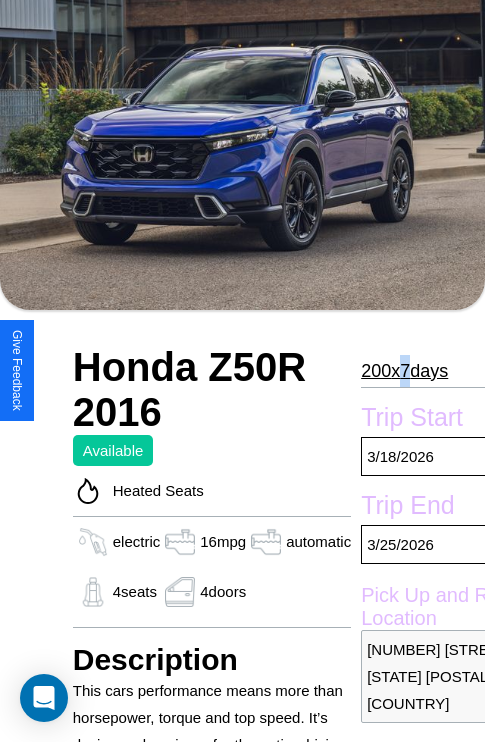 click on "200  x  7  days" at bounding box center (404, 371) 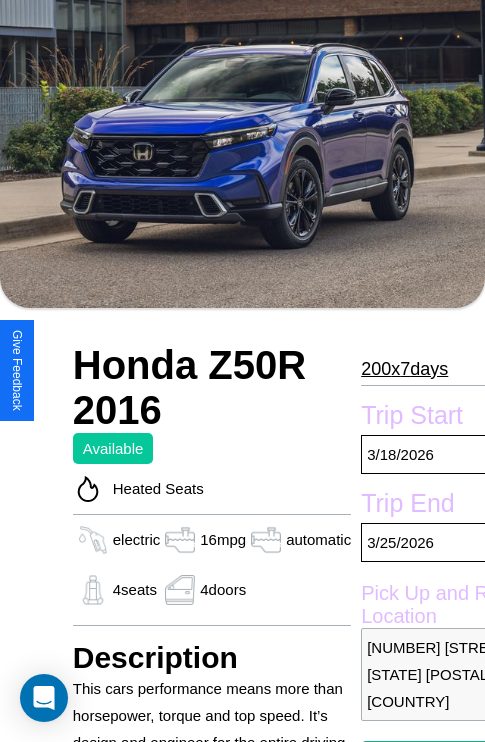 scroll, scrollTop: 525, scrollLeft: 96, axis: both 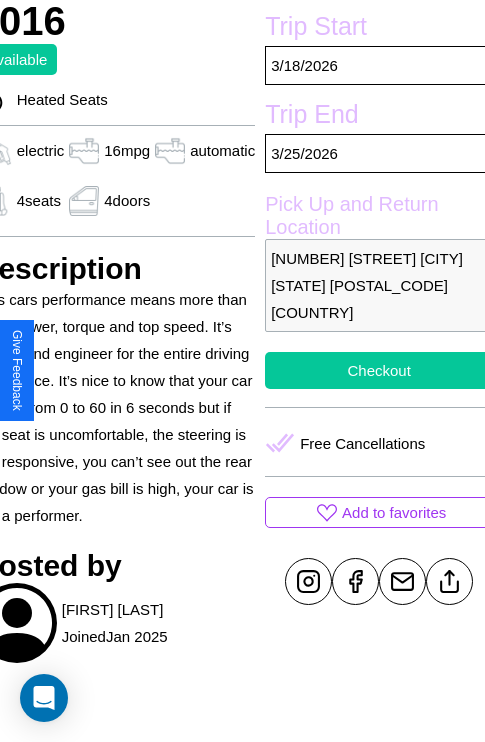 click on "Checkout" at bounding box center (379, 370) 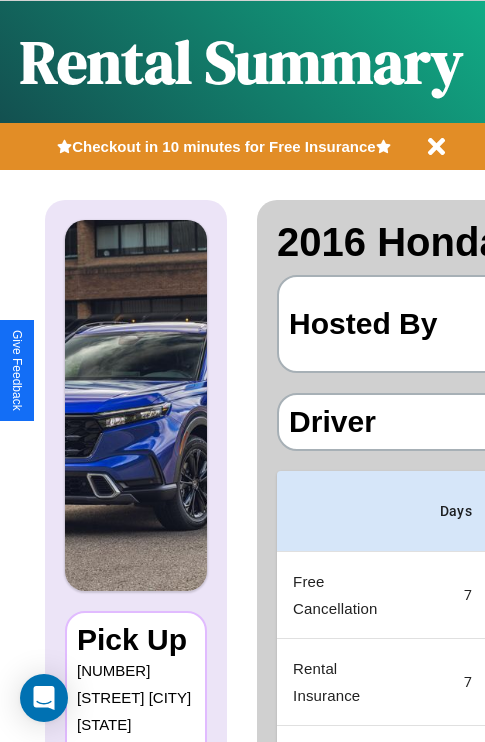 scroll, scrollTop: 0, scrollLeft: 387, axis: horizontal 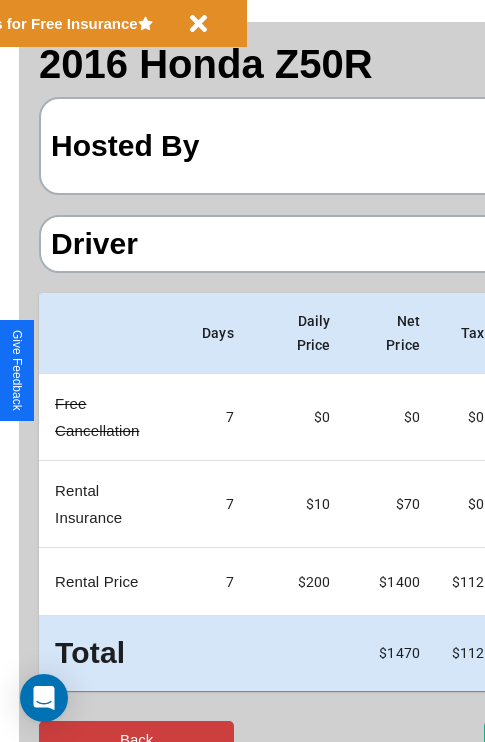click on "Back" at bounding box center (136, 739) 